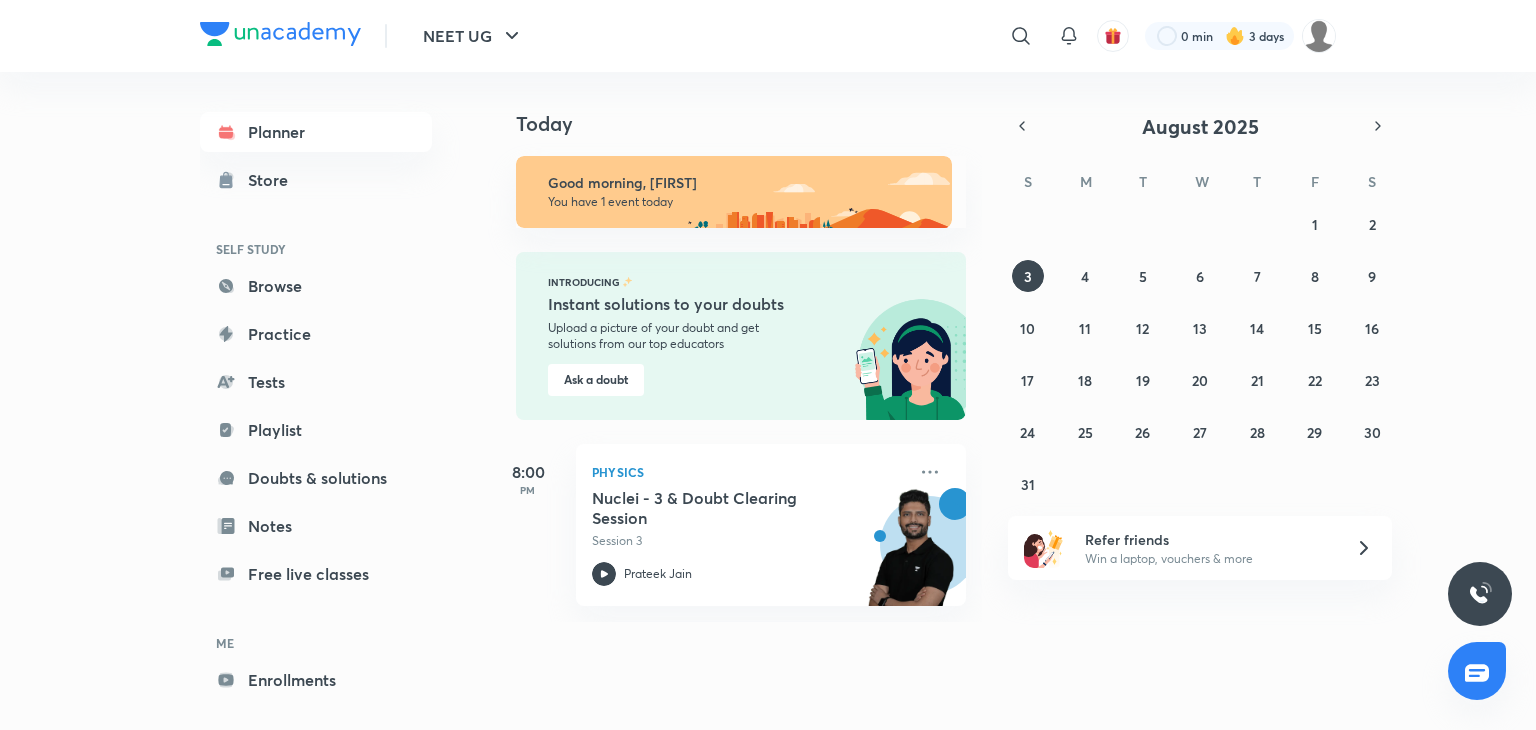 scroll, scrollTop: 0, scrollLeft: 0, axis: both 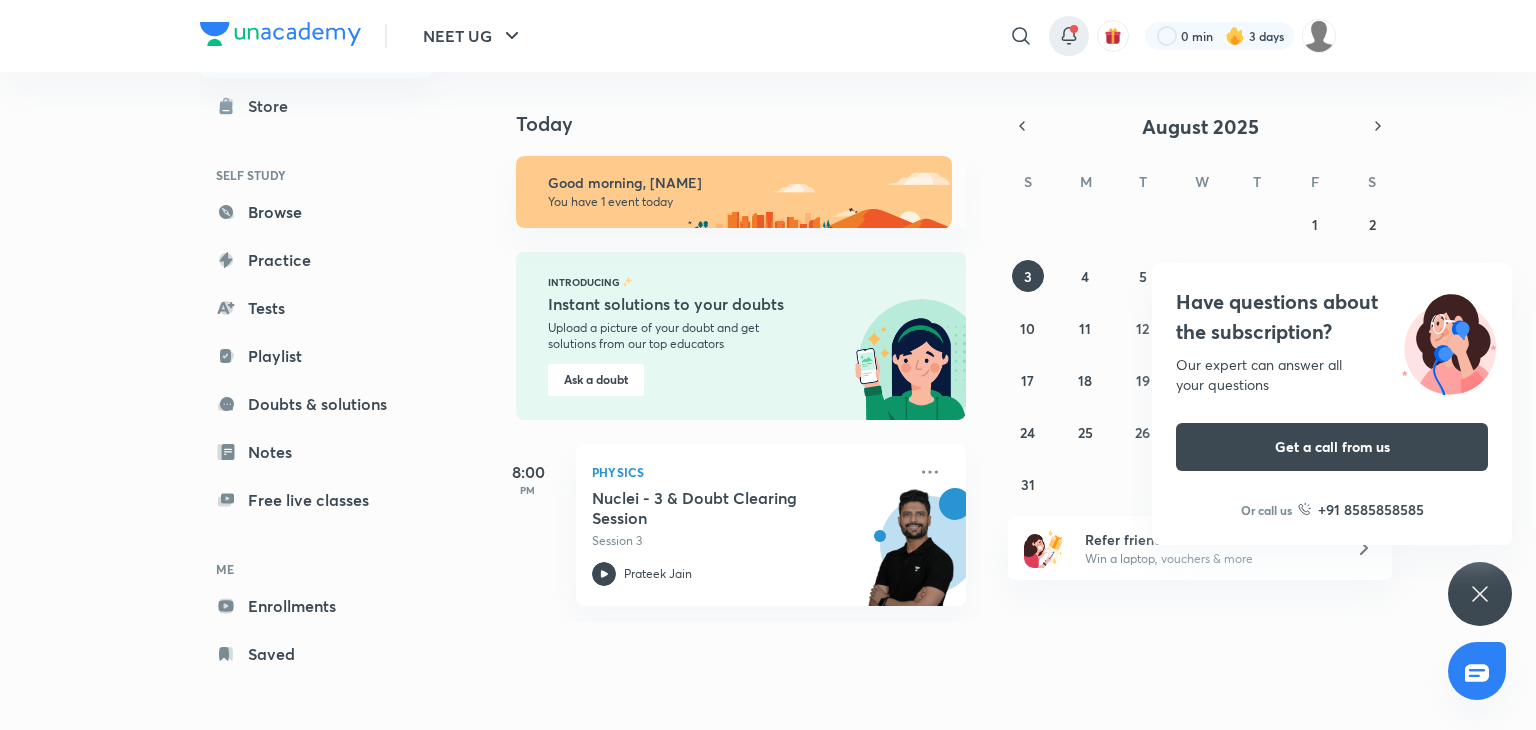 click 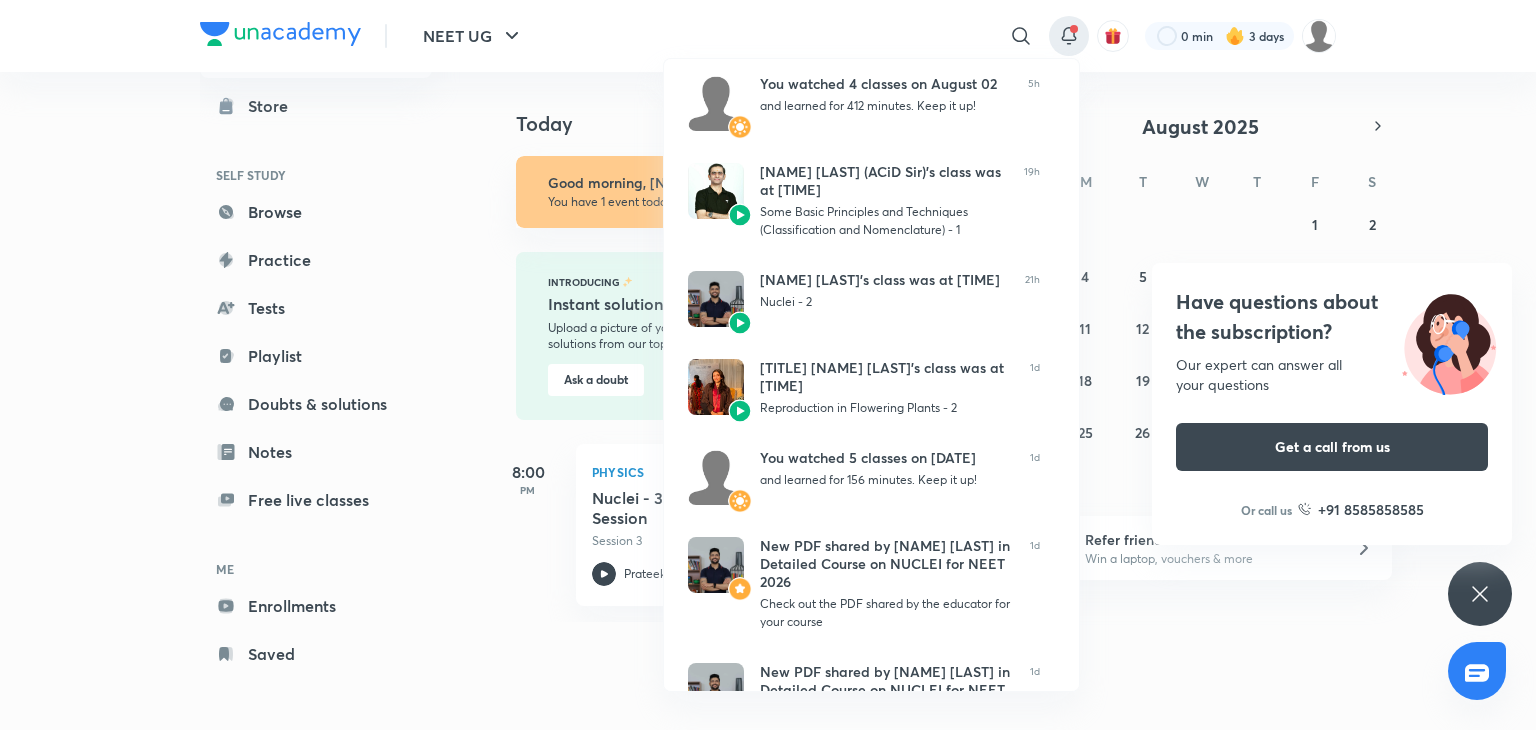 click at bounding box center (768, 365) 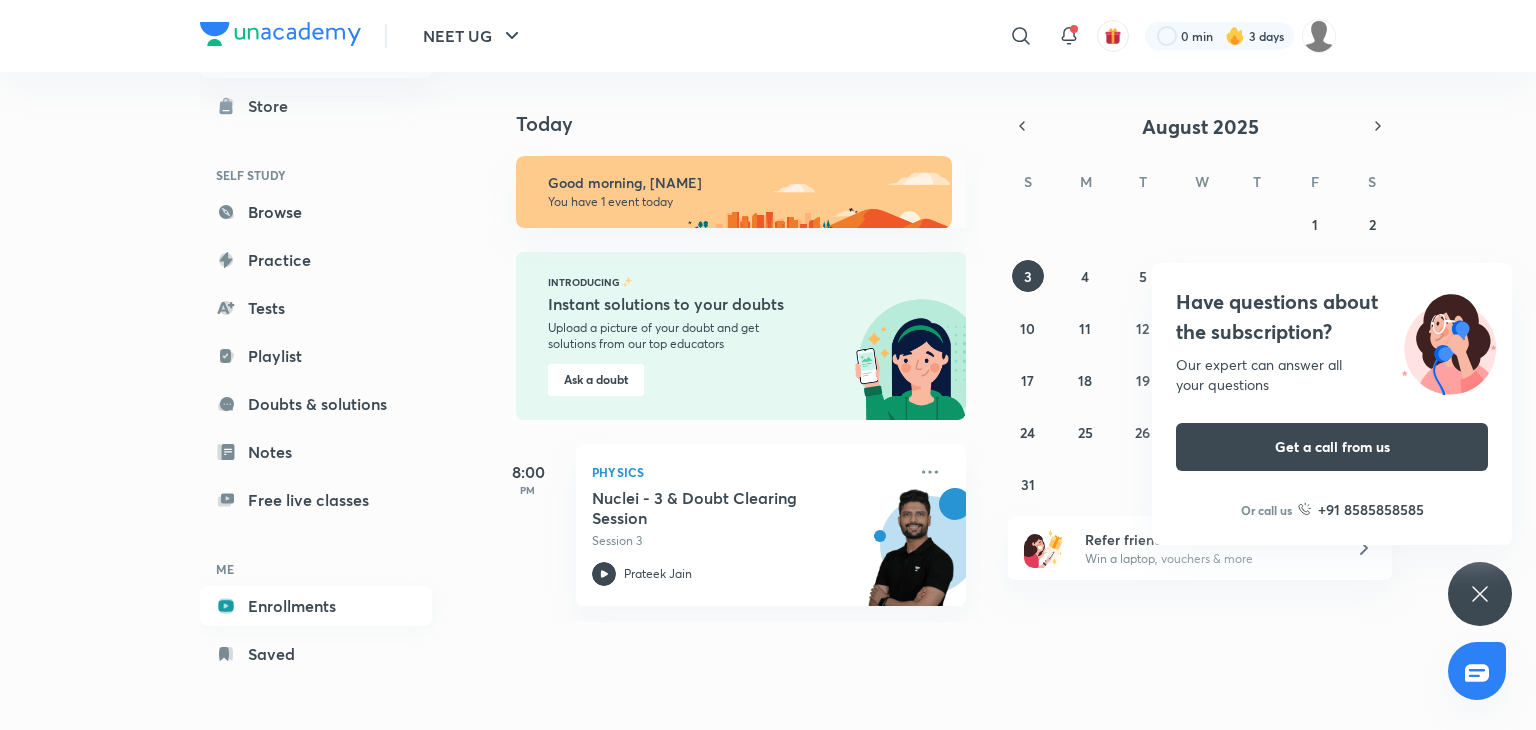 click on "Enrollments" at bounding box center [316, 606] 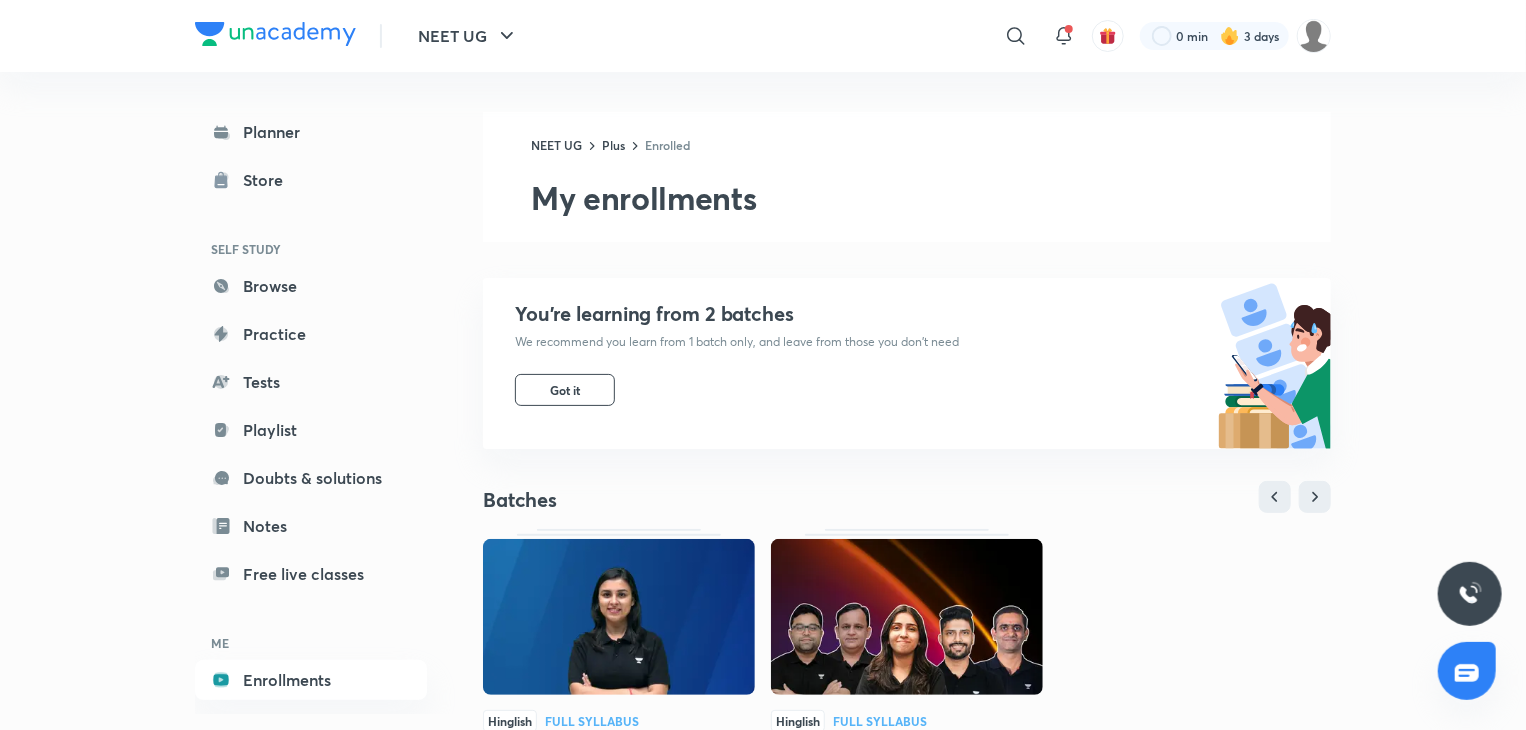 click at bounding box center [619, 617] 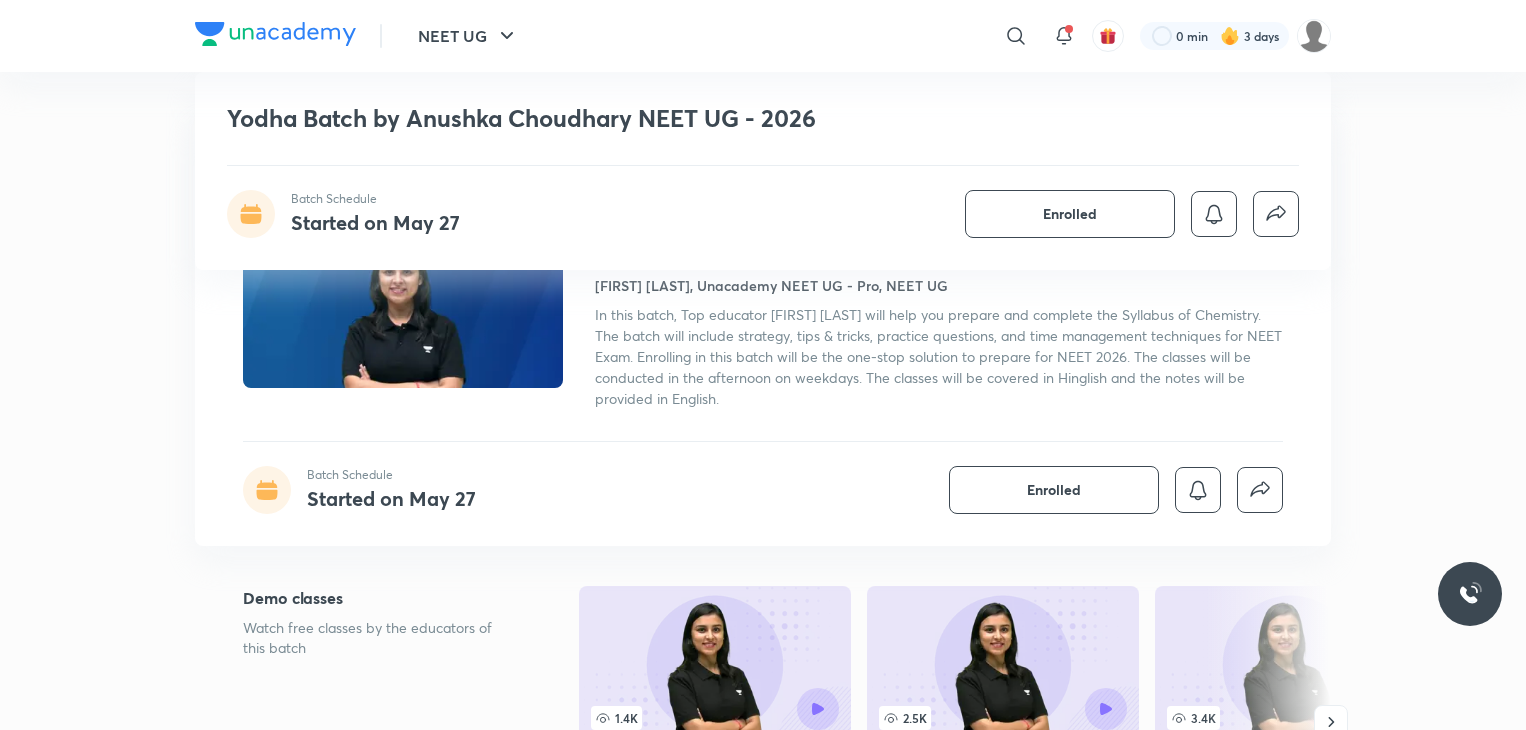 scroll, scrollTop: 1128, scrollLeft: 0, axis: vertical 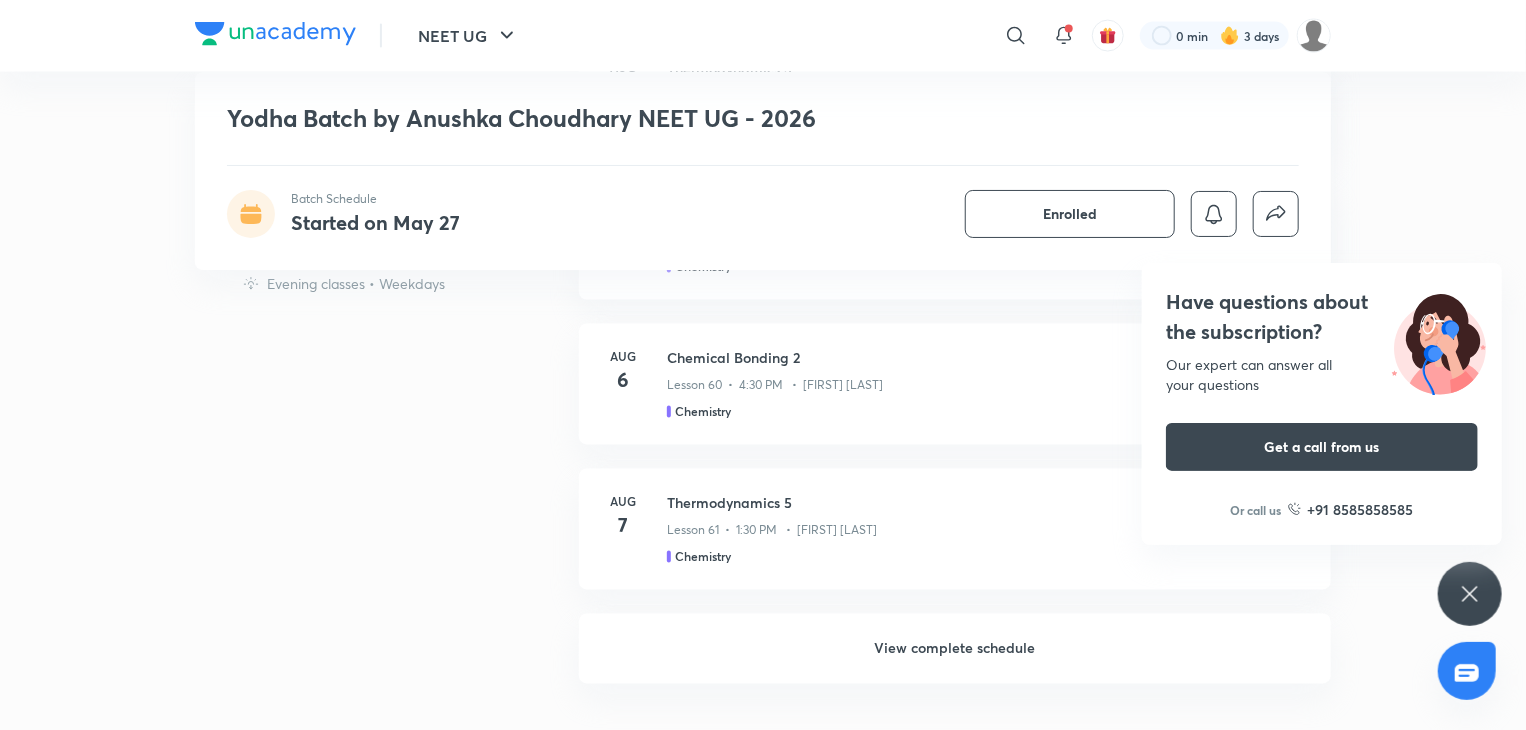 click on "Have questions about the subscription? Our expert can answer all your questions Get a call from us Or call us +91 8585858585" at bounding box center (1470, 594) 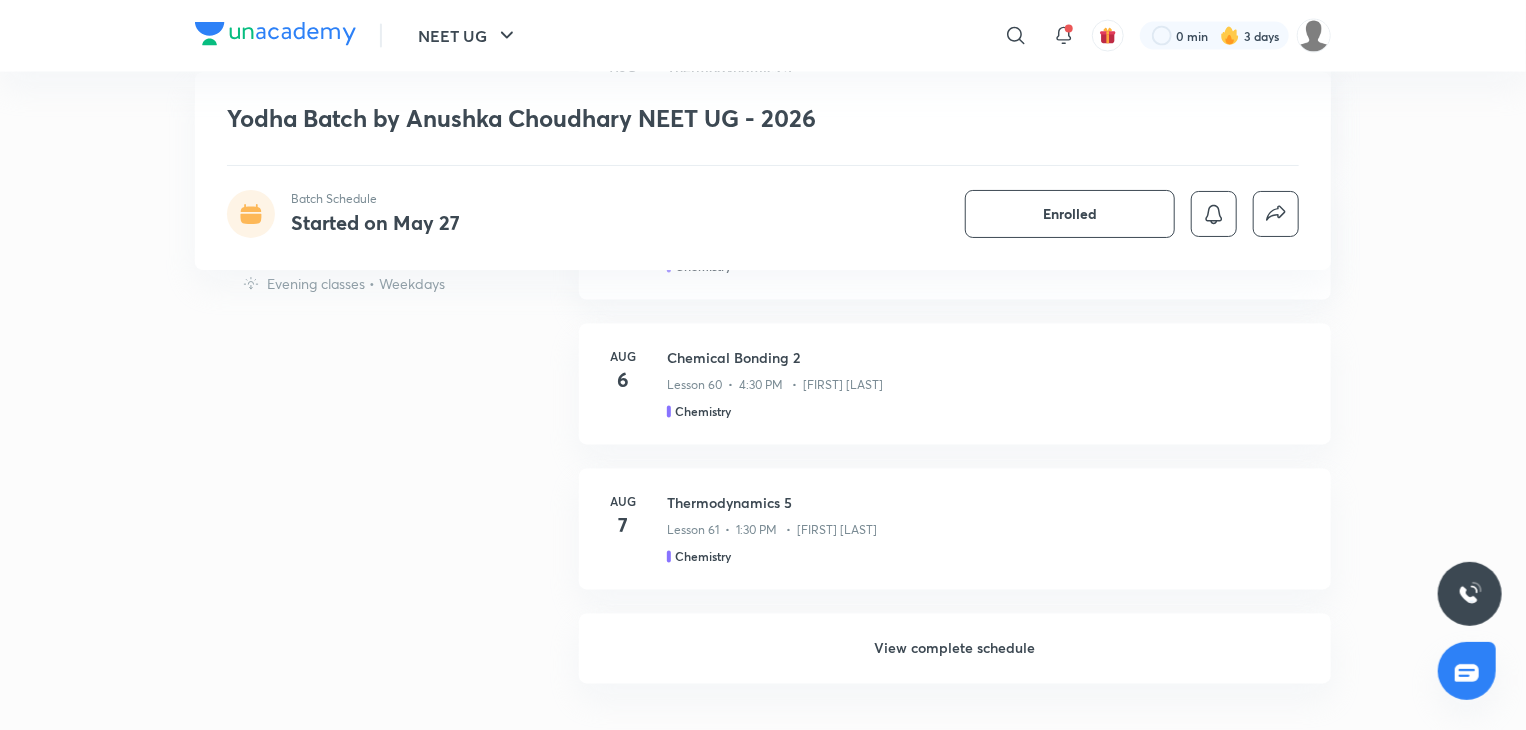 click on "View complete schedule" at bounding box center (955, 649) 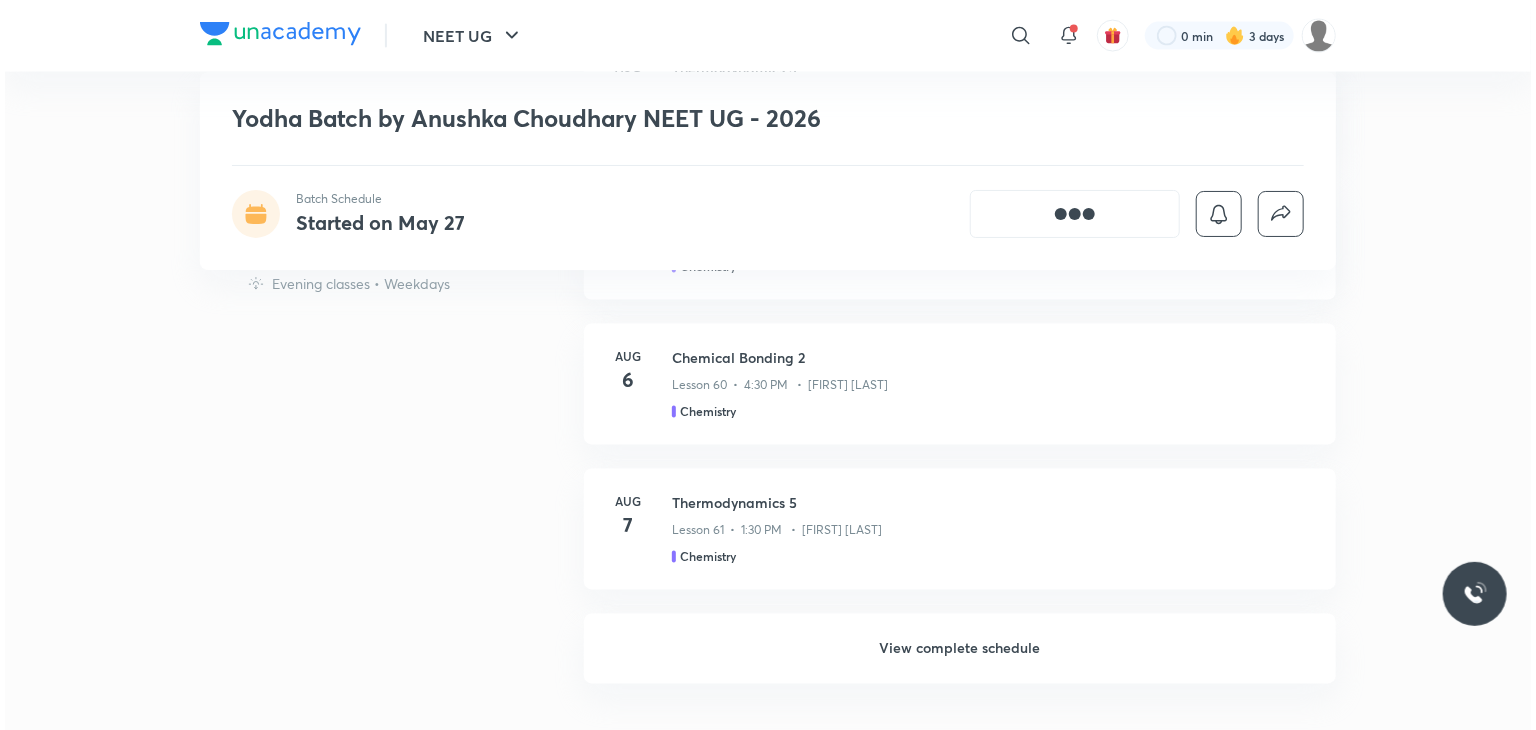 scroll, scrollTop: 0, scrollLeft: 0, axis: both 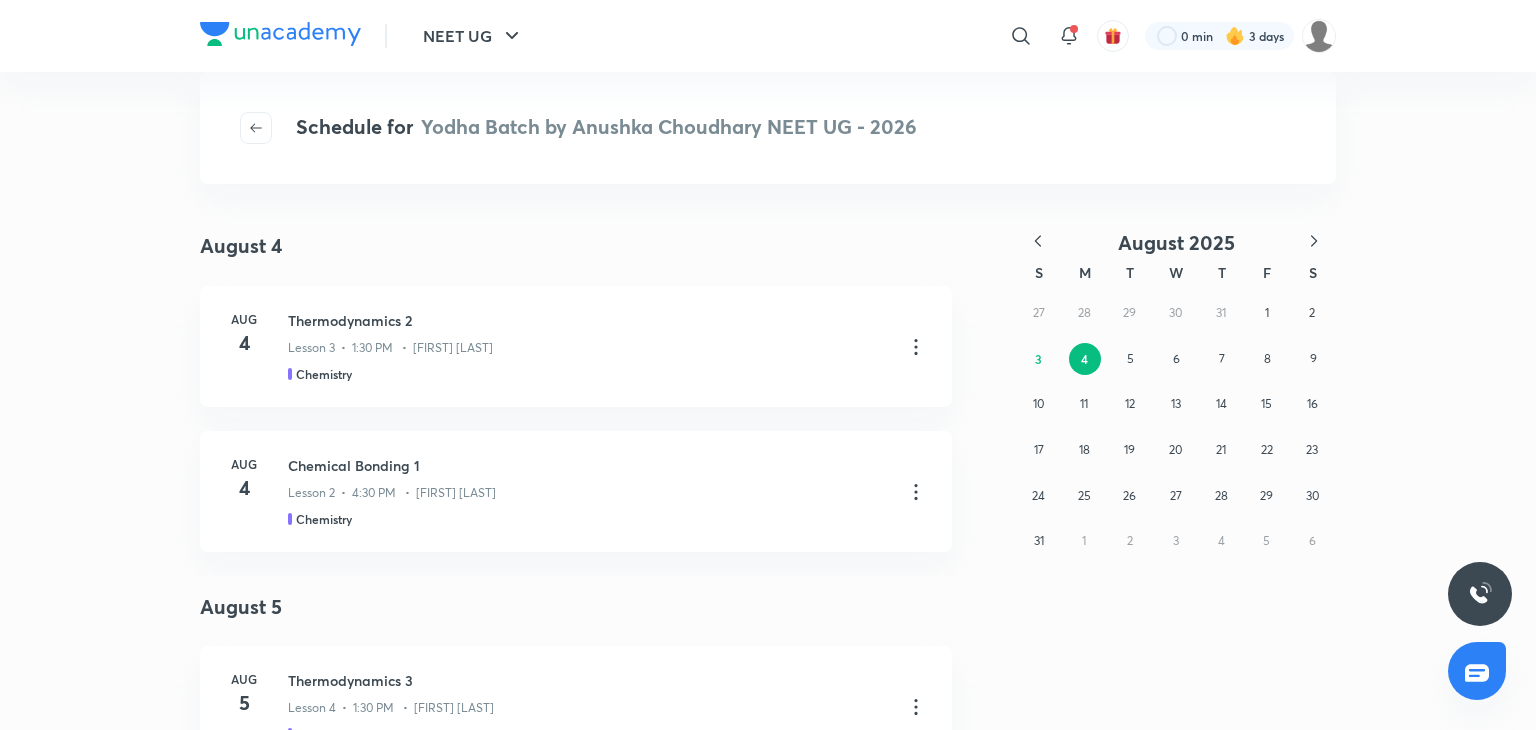 click 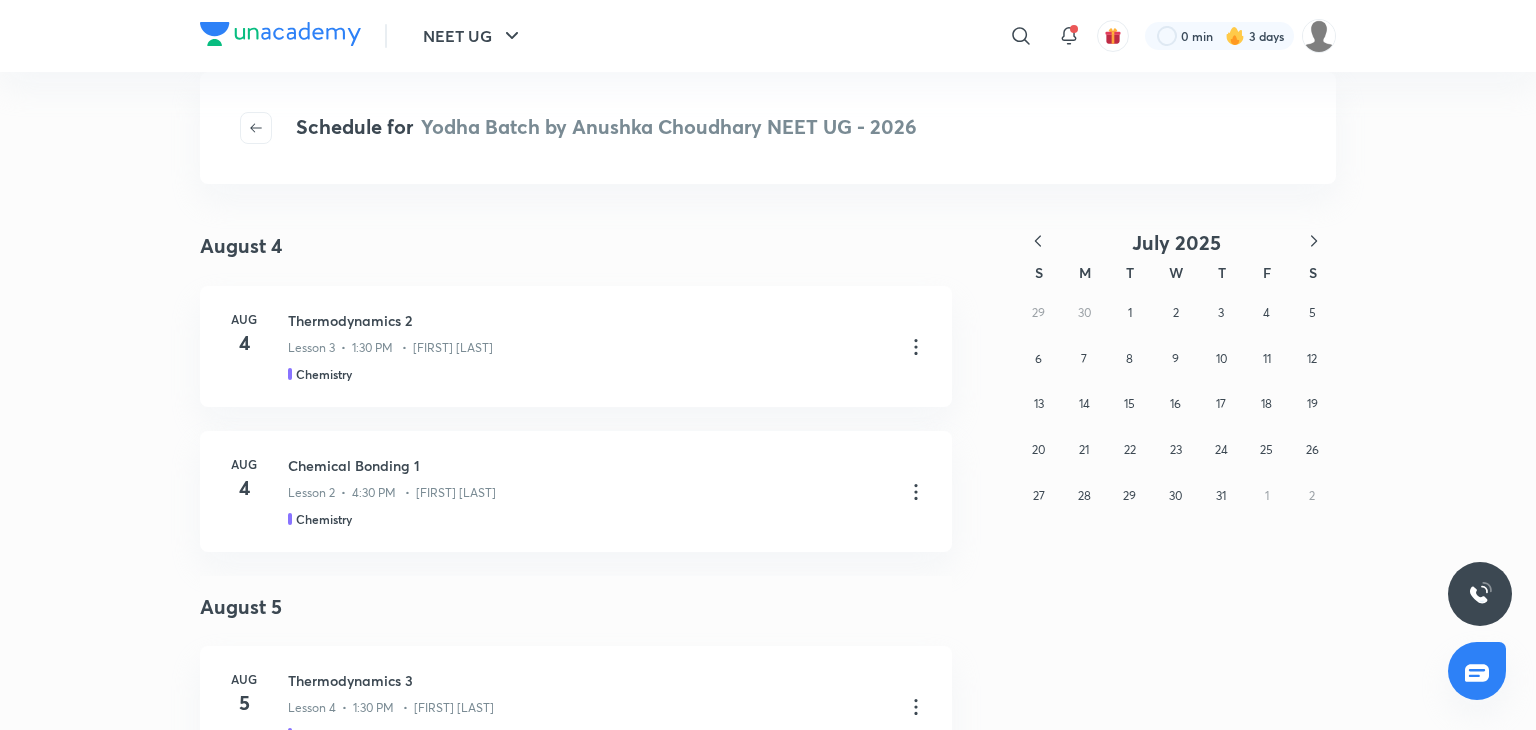 click 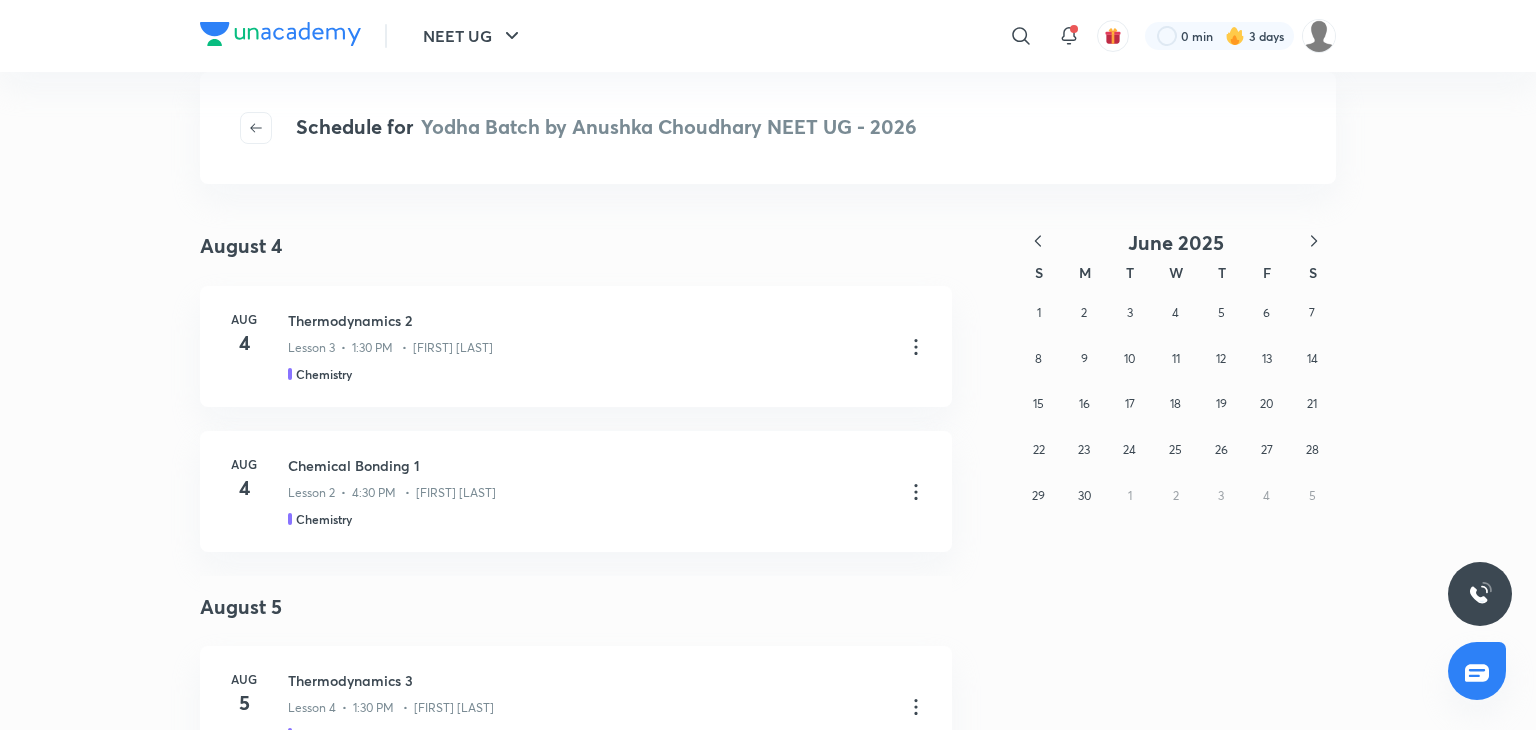 click 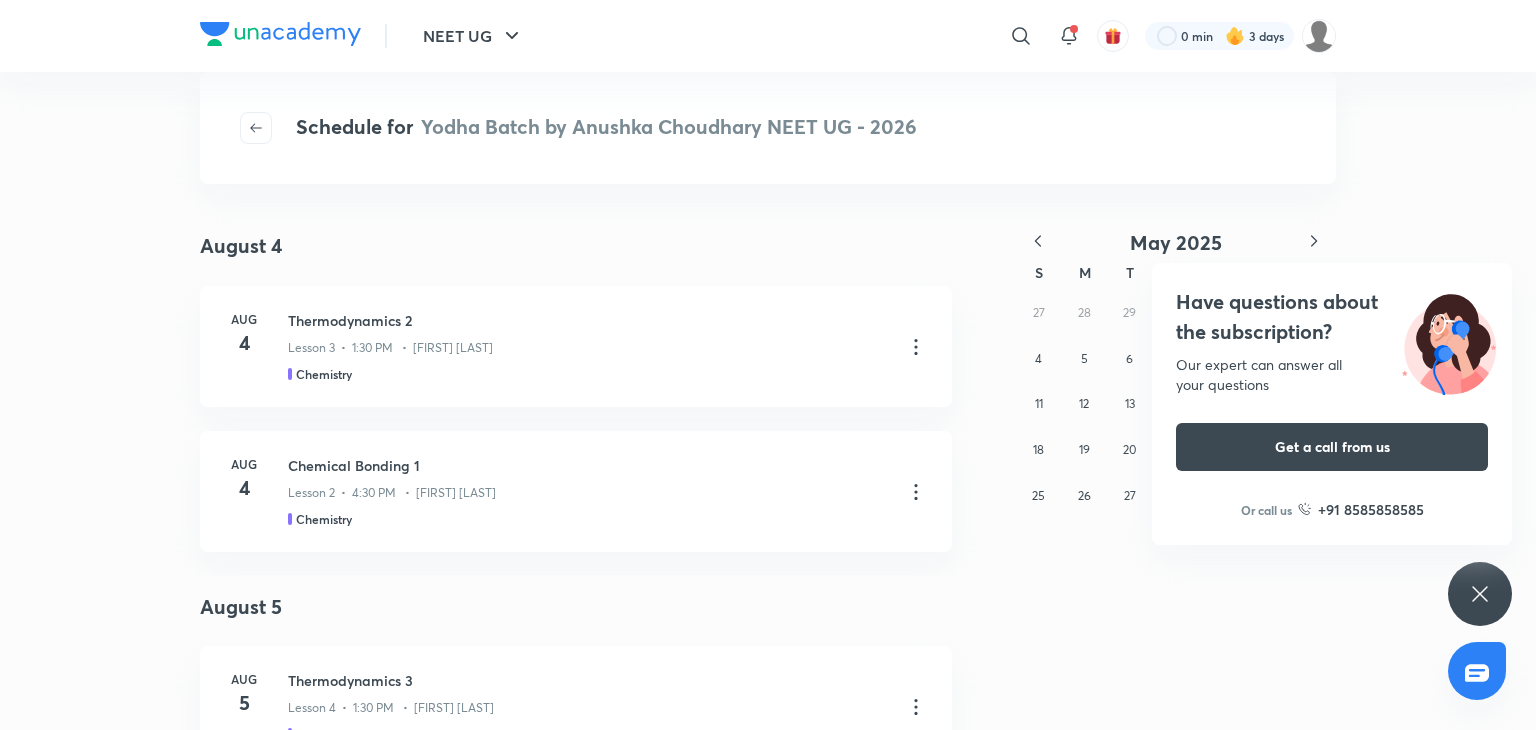 click on "Have questions about the subscription? Our expert can answer all your questions Get a call from us Or call us +91 8585858585" at bounding box center (1480, 594) 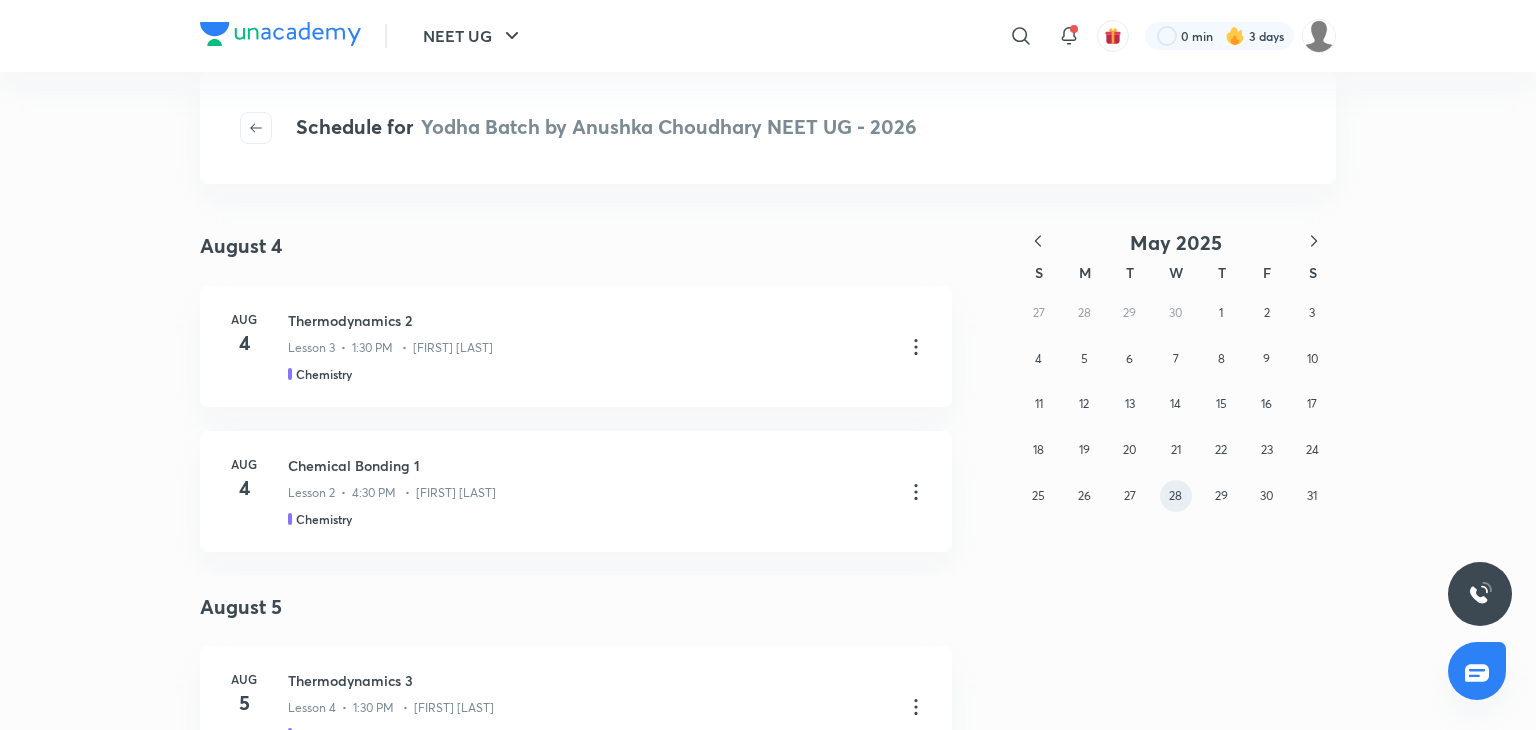click on "28" at bounding box center (1175, 495) 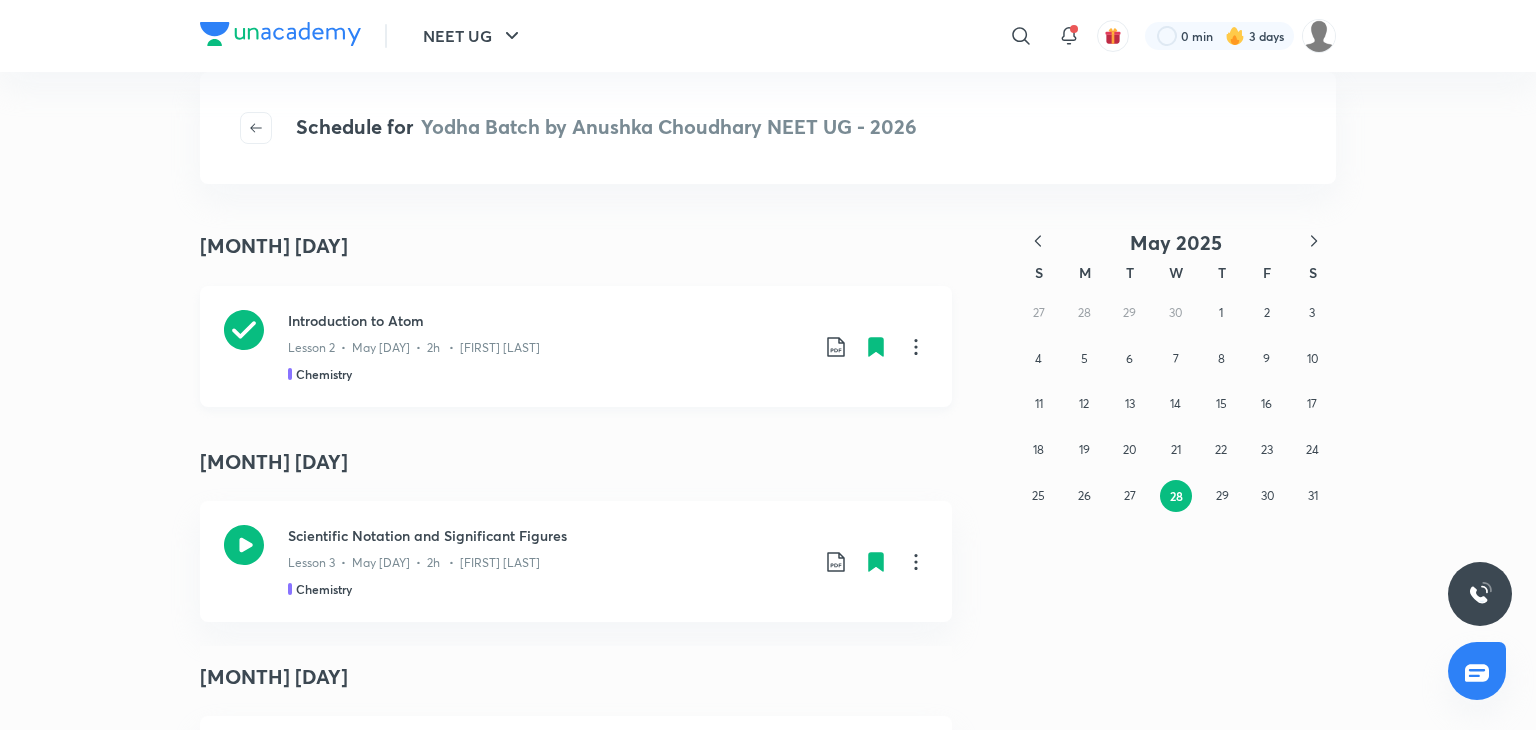 click 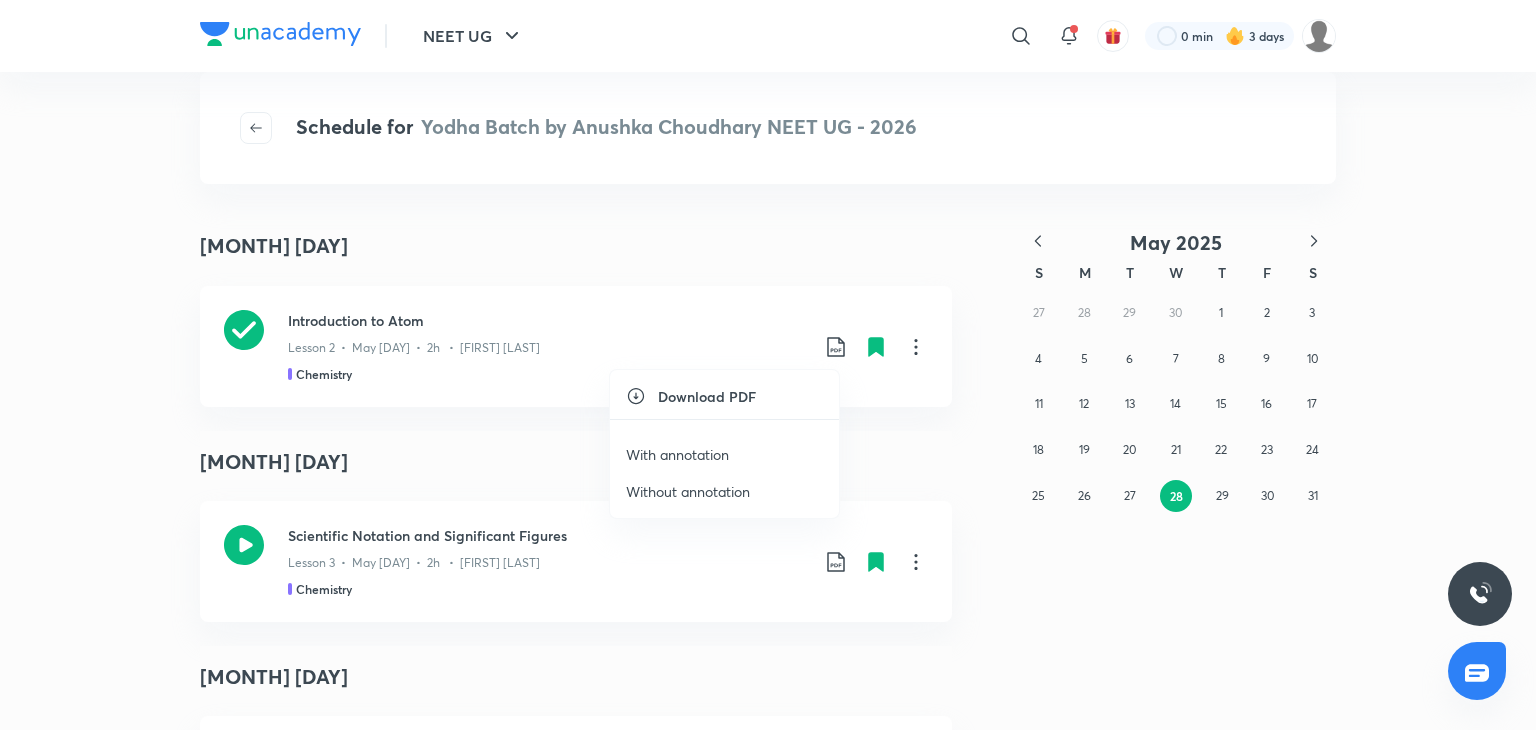 click on "With annotation" at bounding box center [677, 454] 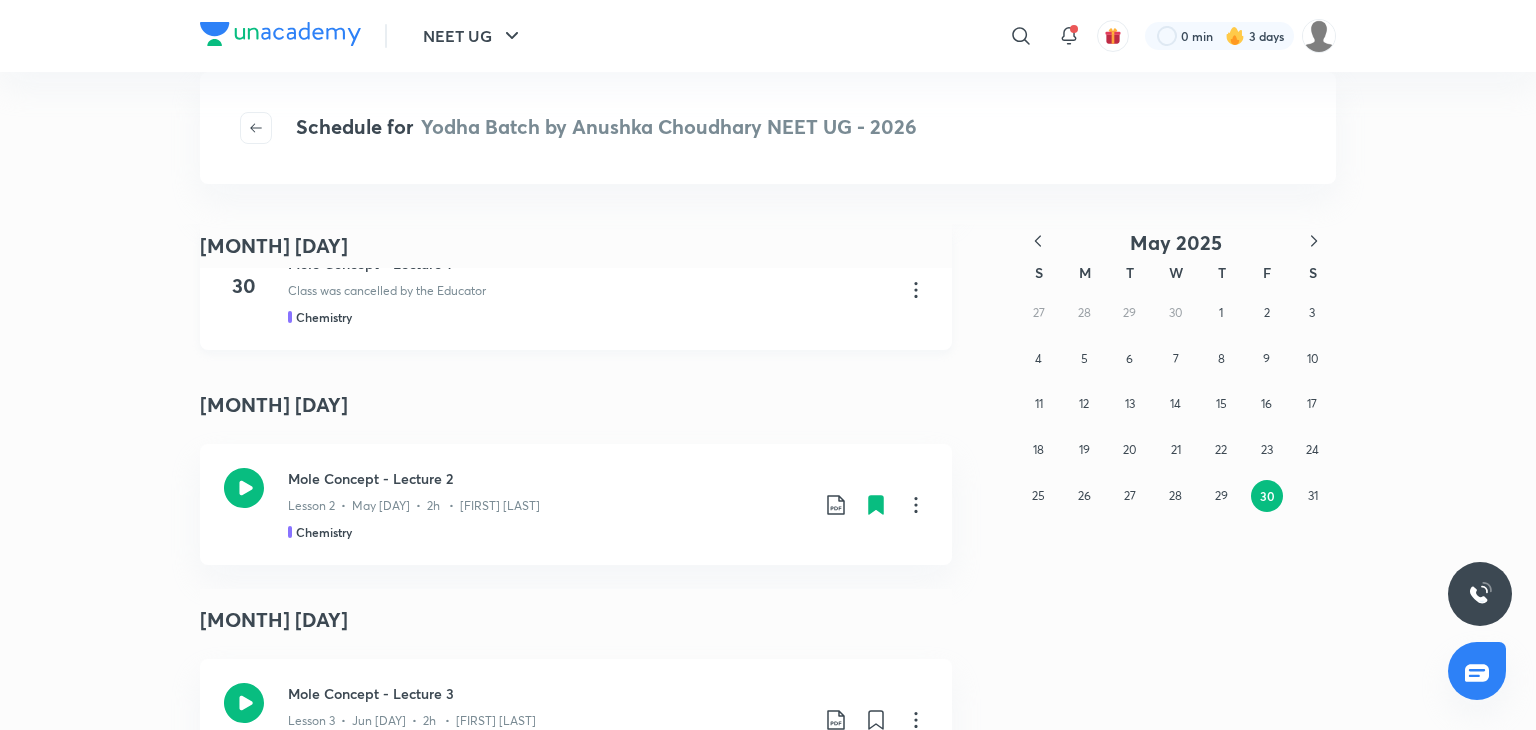 scroll, scrollTop: 837, scrollLeft: 0, axis: vertical 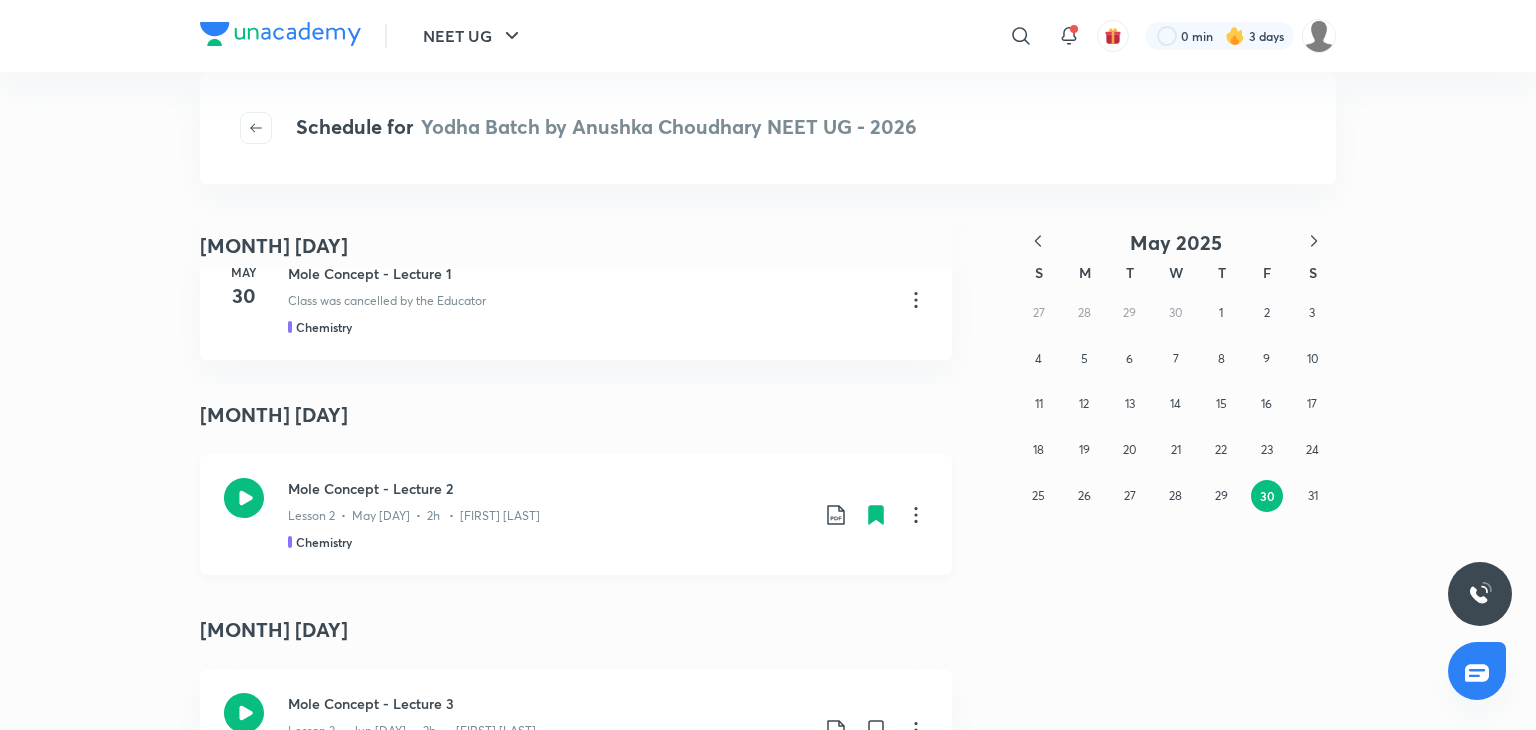 click 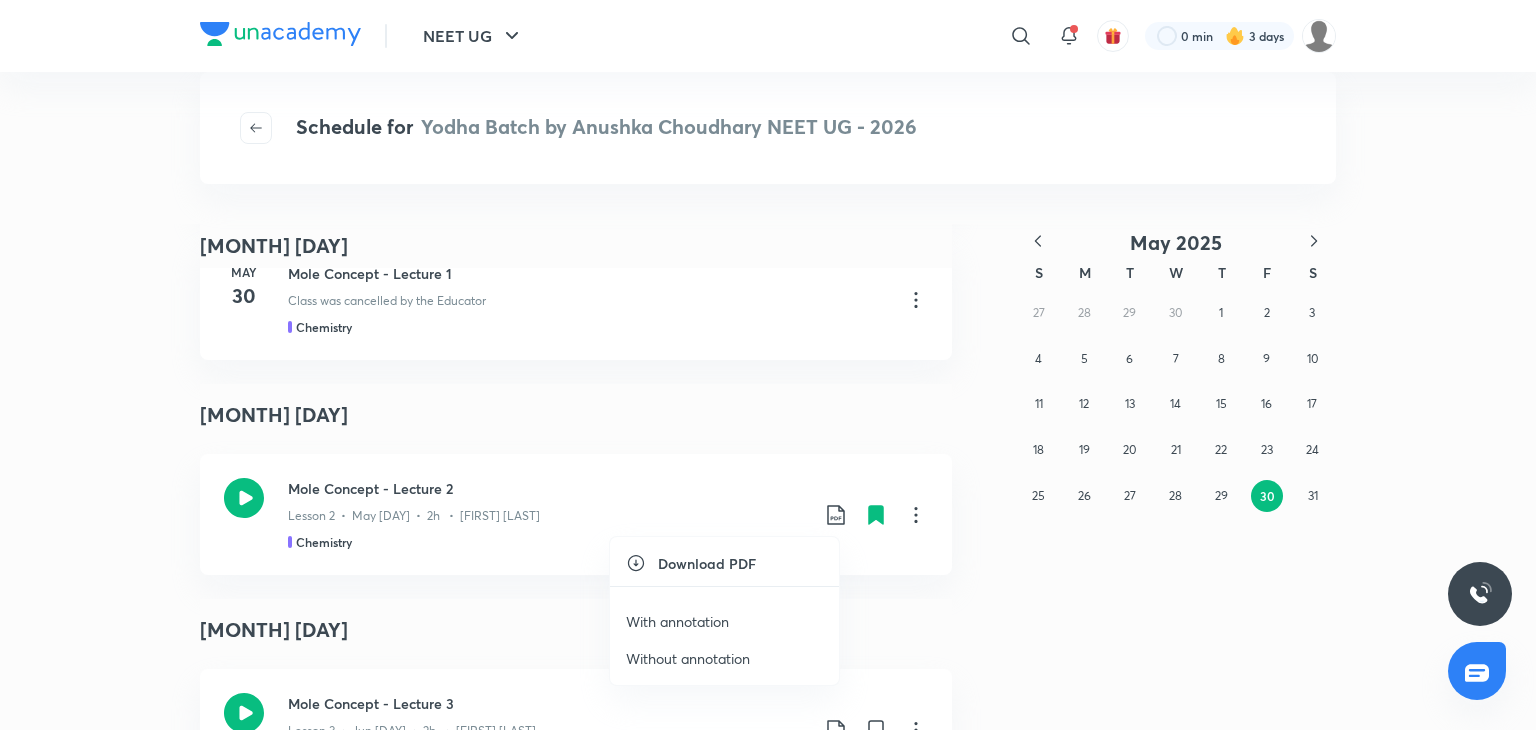 click on "With annotation" at bounding box center (677, 621) 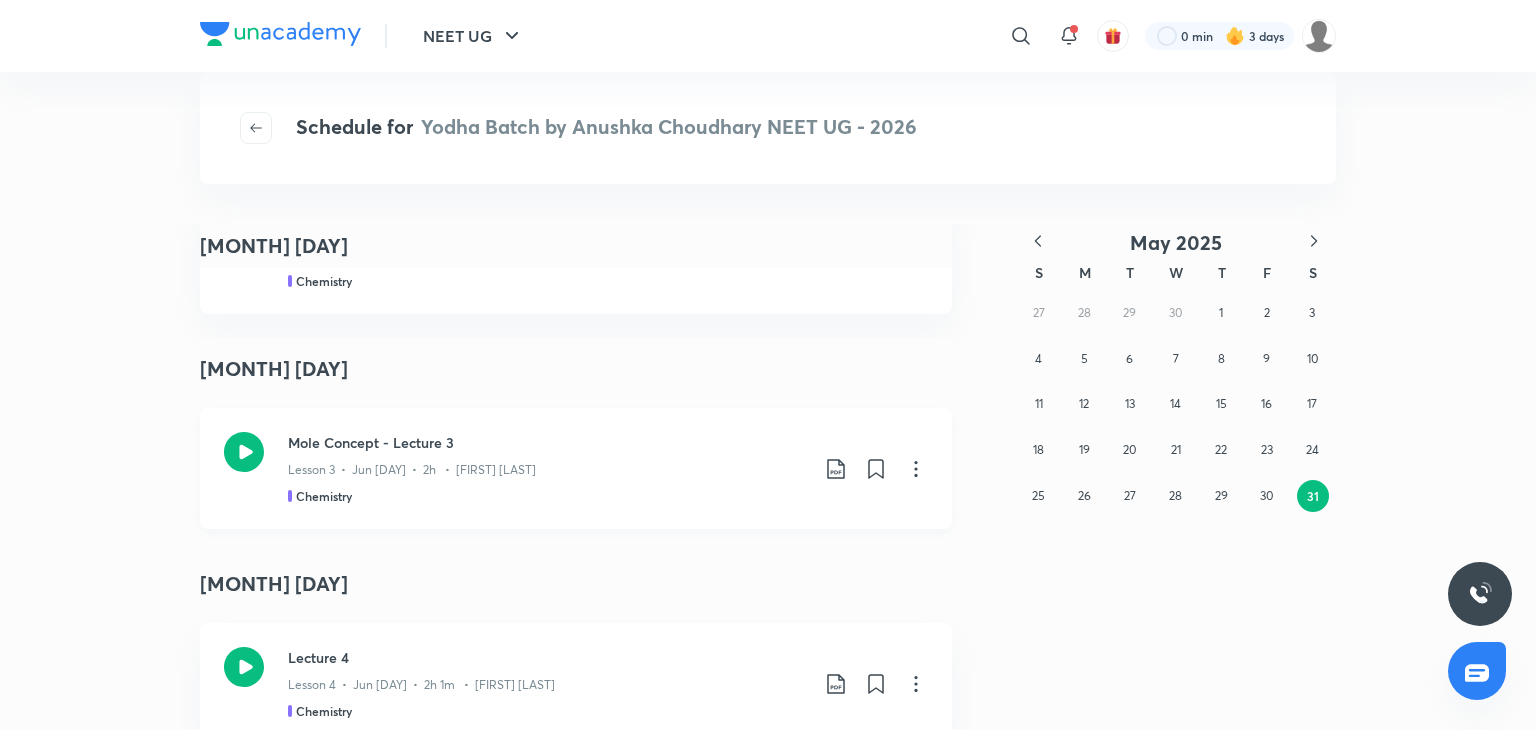 scroll, scrollTop: 1099, scrollLeft: 0, axis: vertical 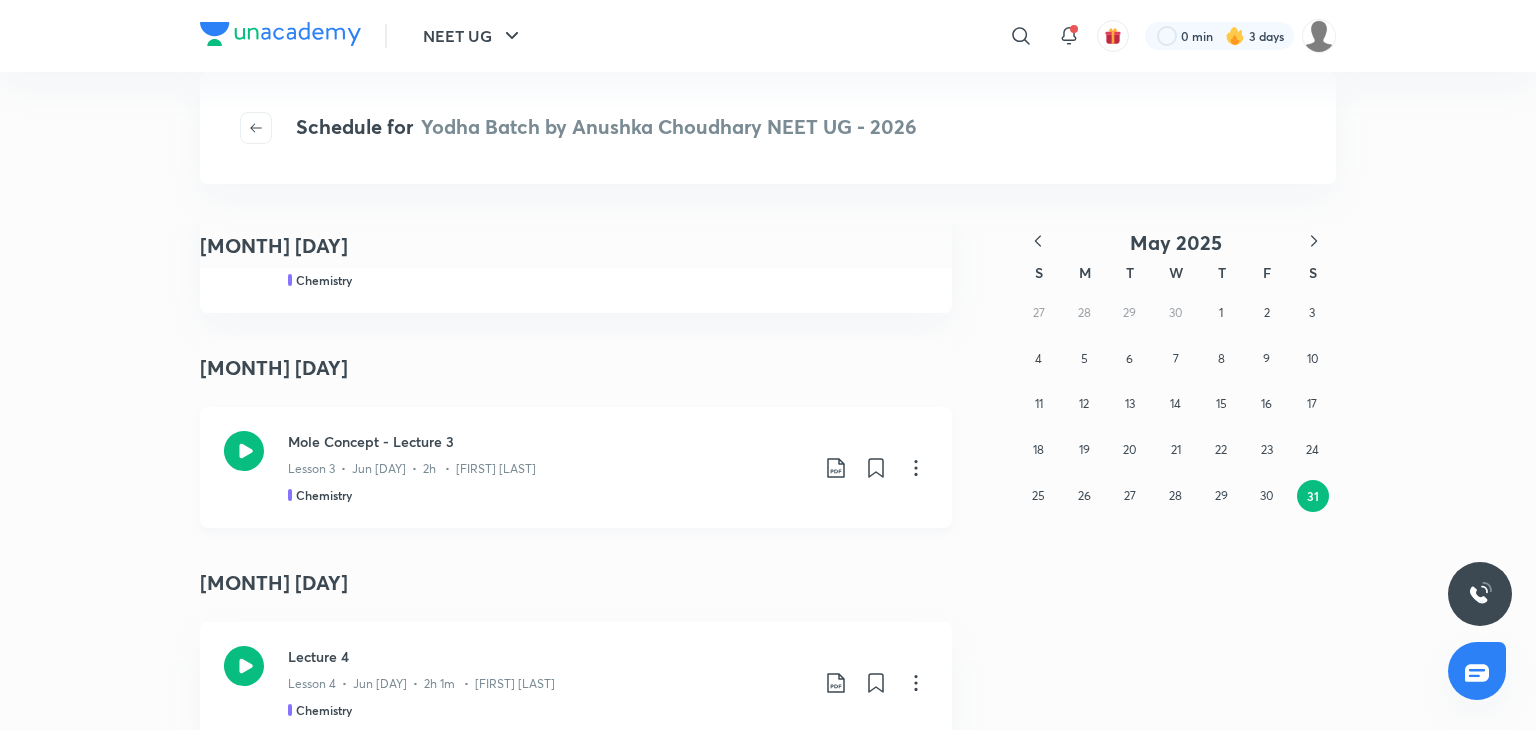 click 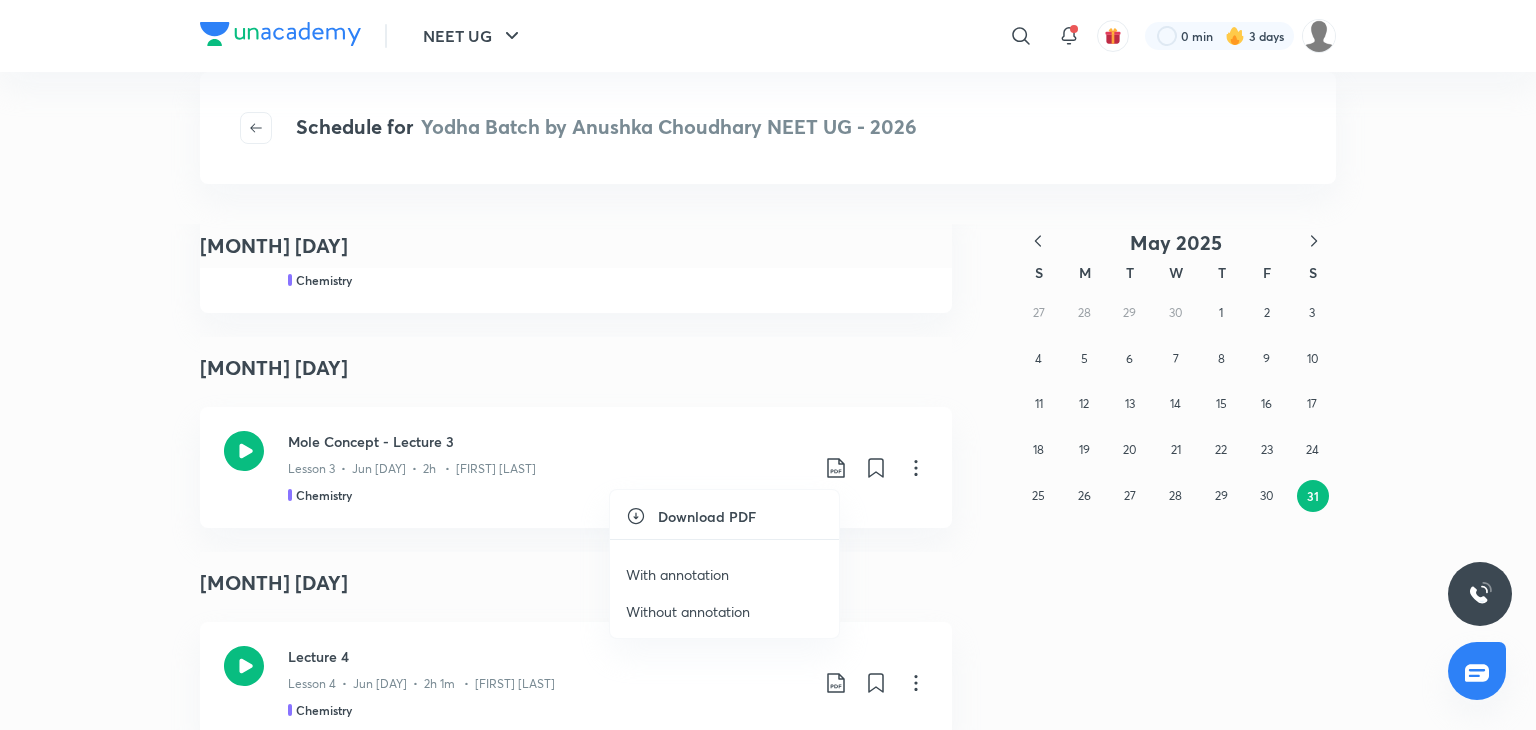 click on "With annotation" at bounding box center (724, 574) 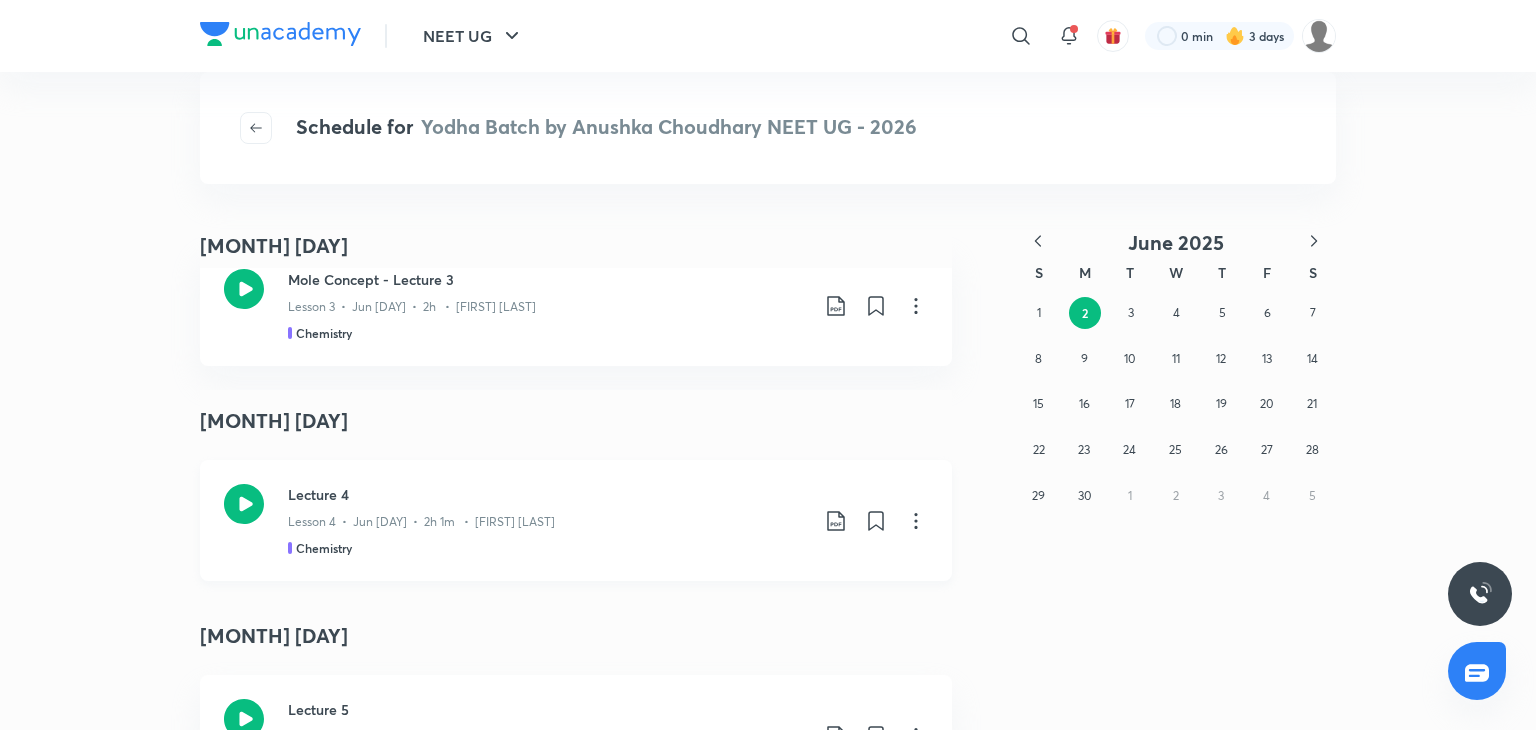 scroll, scrollTop: 1270, scrollLeft: 0, axis: vertical 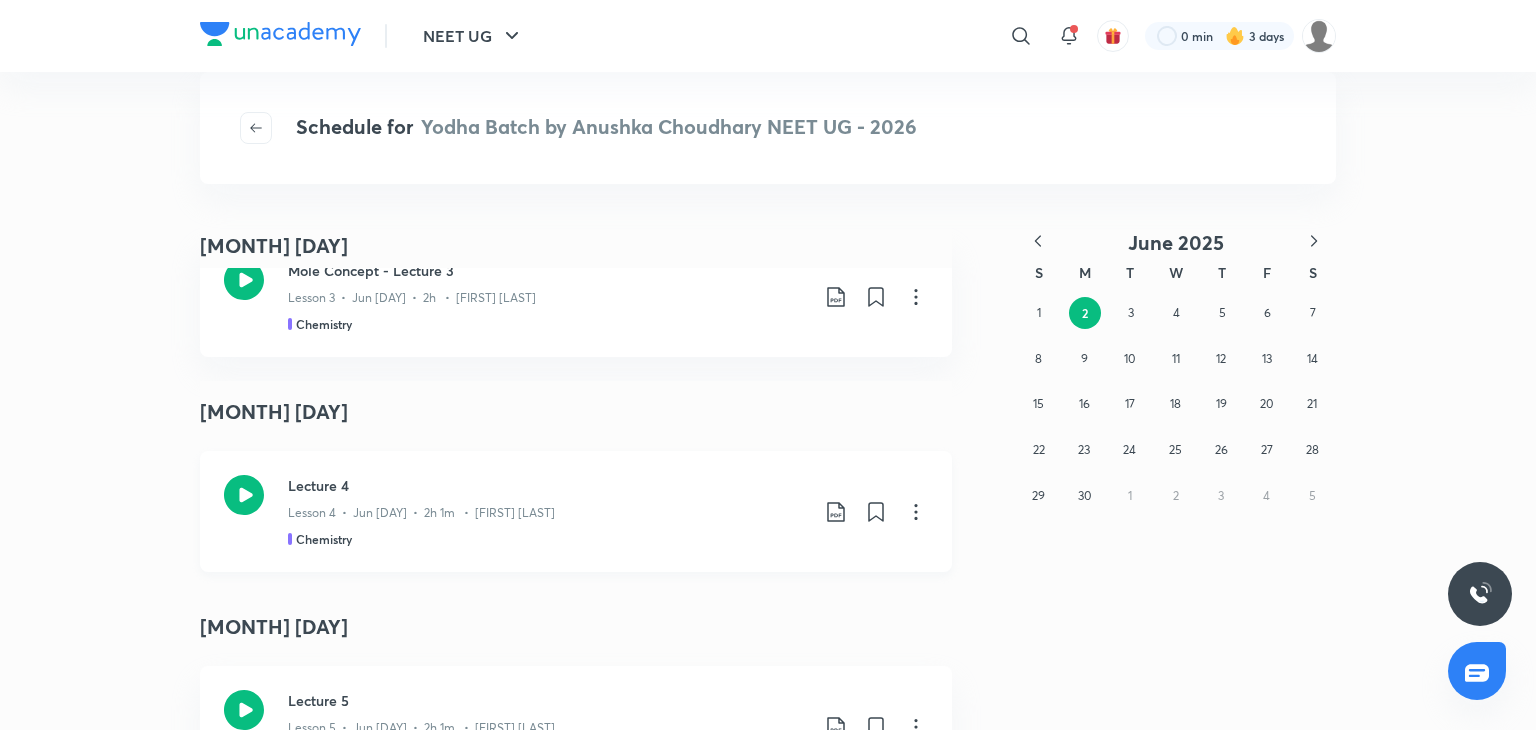 click on "Lecture 4 Lesson 4  •  Jun [DAY]  •  2h 1m   •  [FIRST] [LAST] Chemistry" at bounding box center [608, 511] 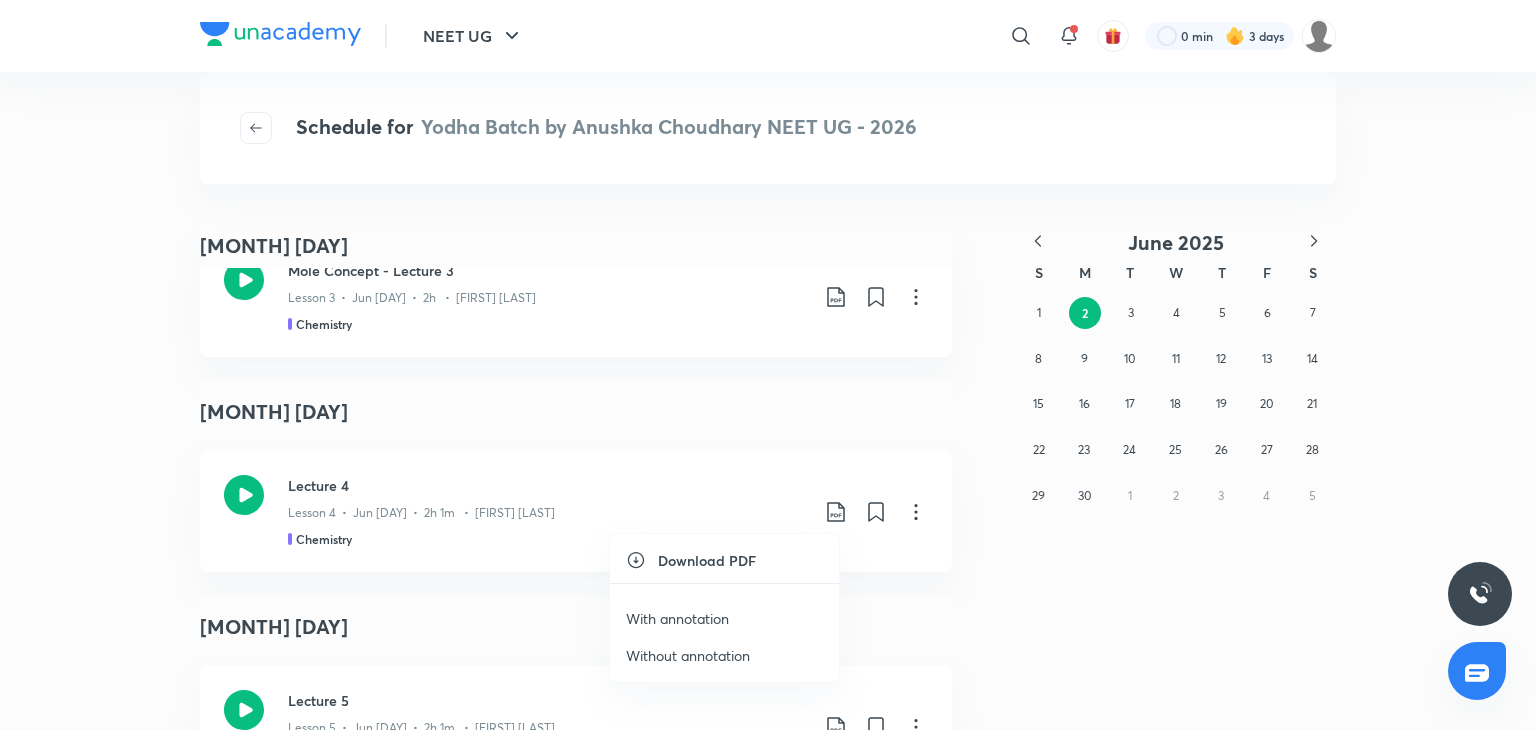 click on "With annotation" at bounding box center (724, 618) 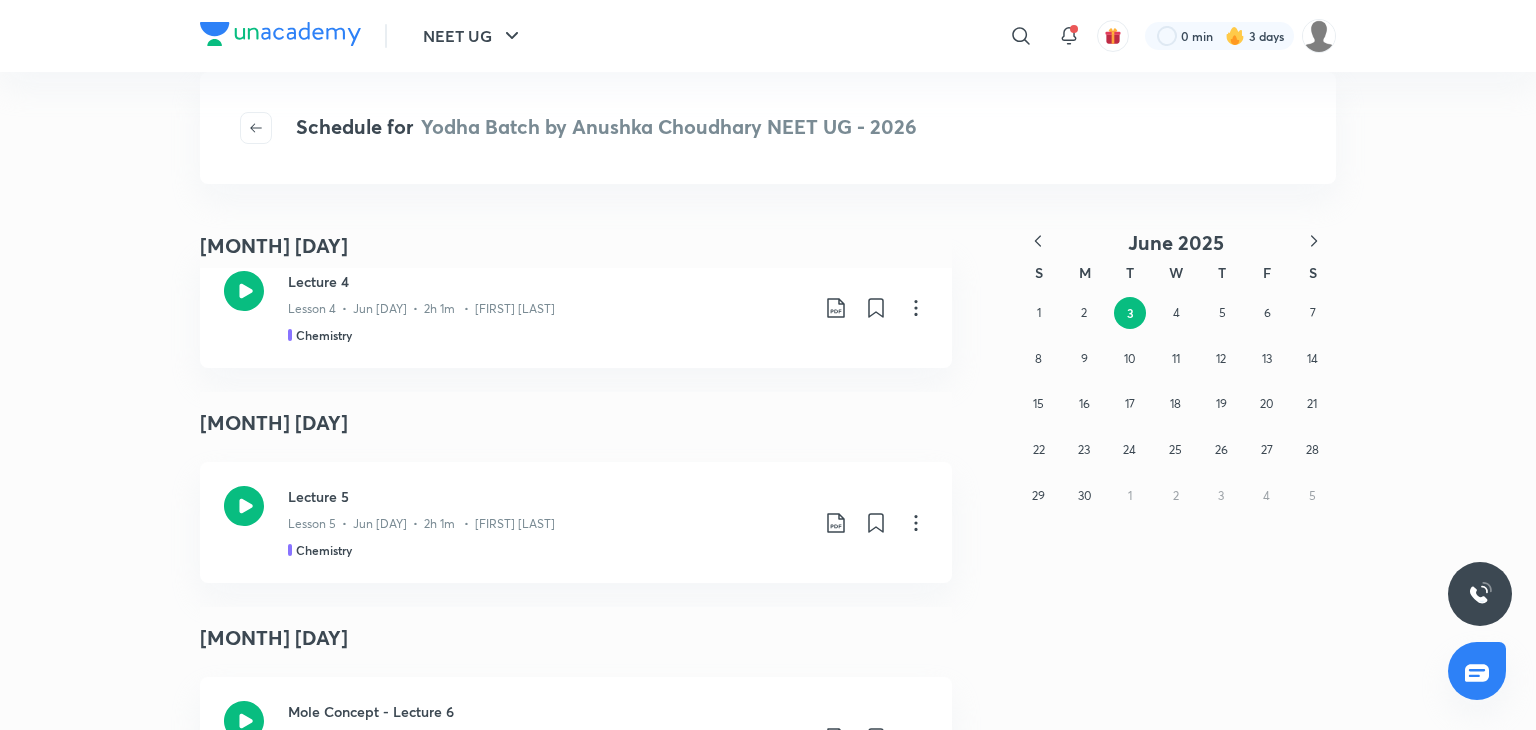 scroll, scrollTop: 1476, scrollLeft: 0, axis: vertical 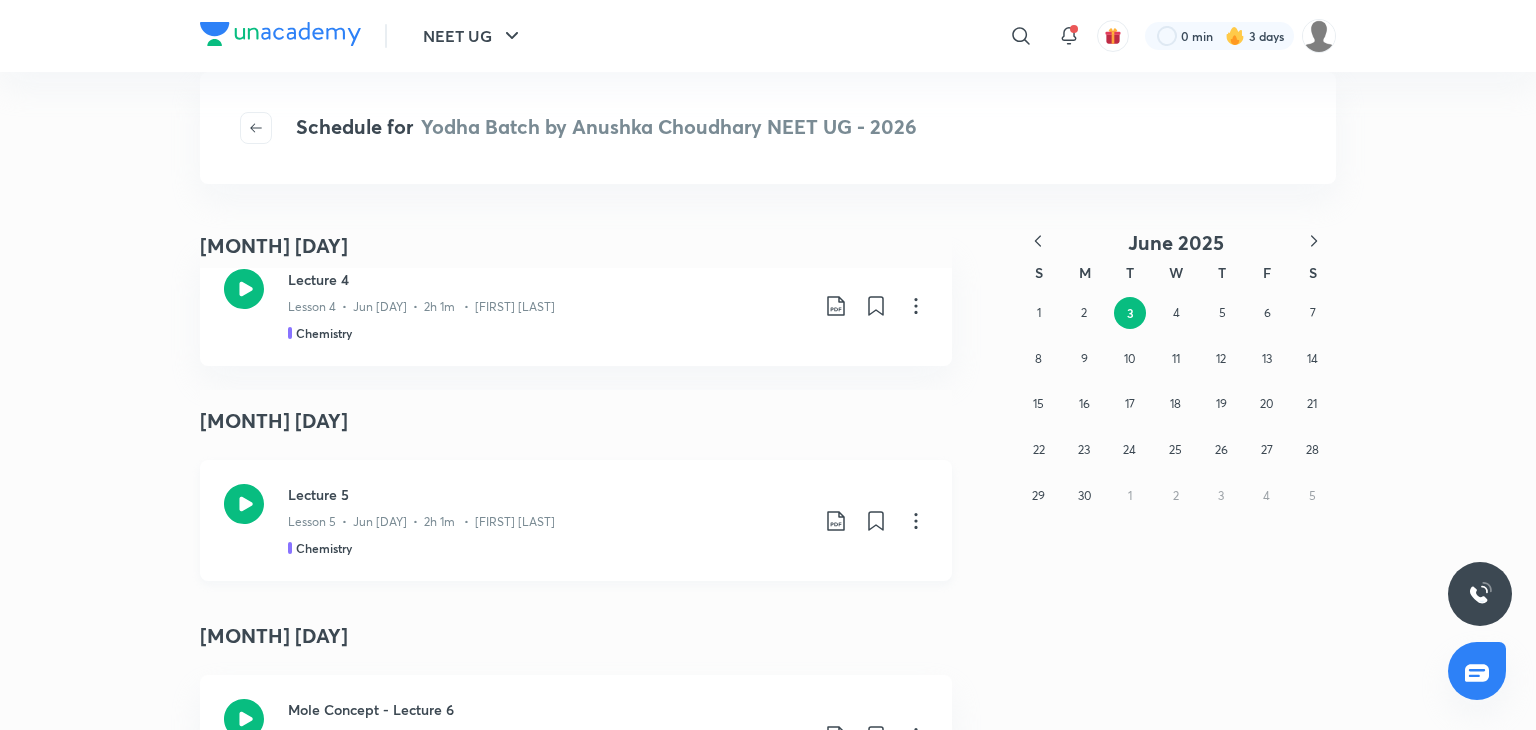 click on "Lecture 5 Lesson 5  •  Jun [DAY]  •  2h 1m   •  [FIRST] [LAST] Chemistry" at bounding box center (608, 520) 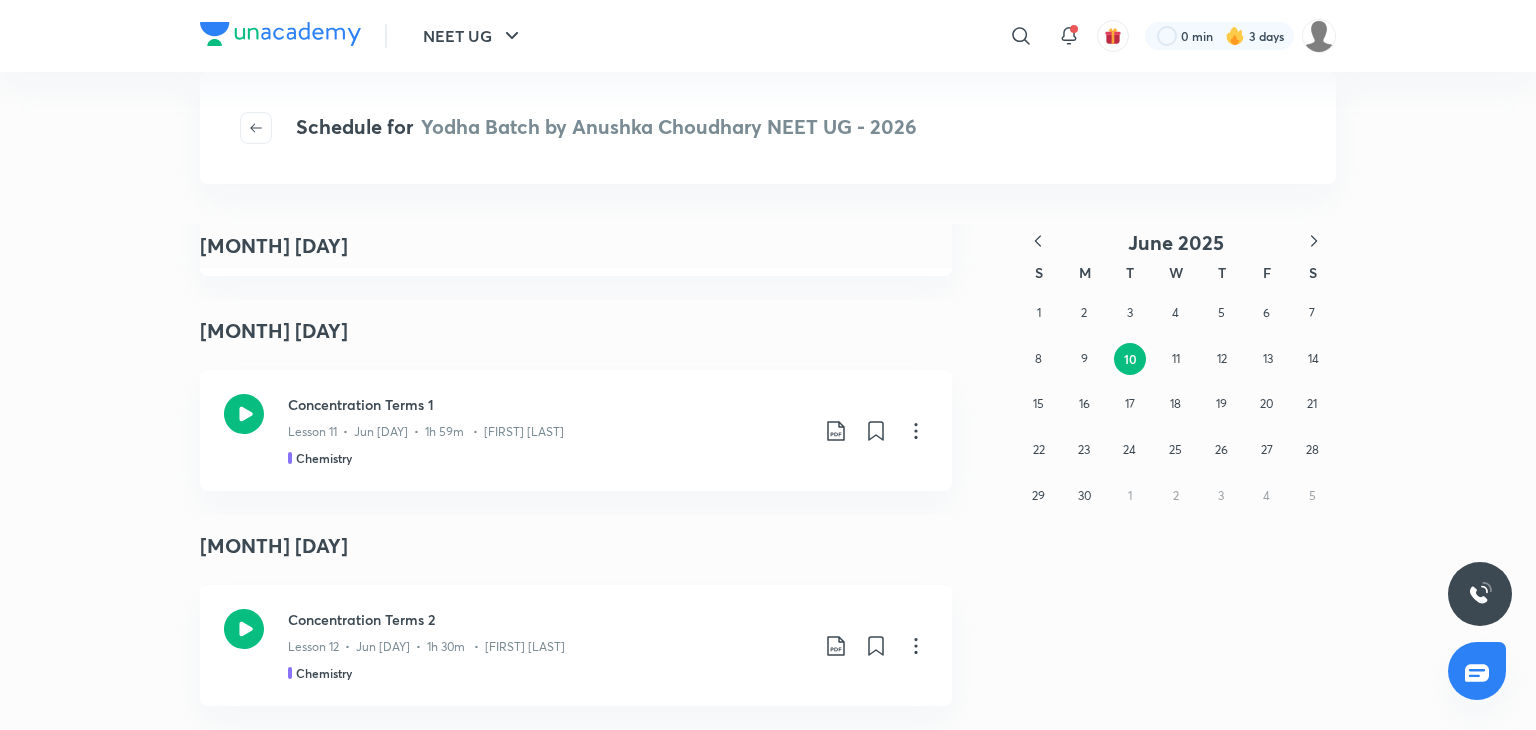 scroll, scrollTop: 2871, scrollLeft: 0, axis: vertical 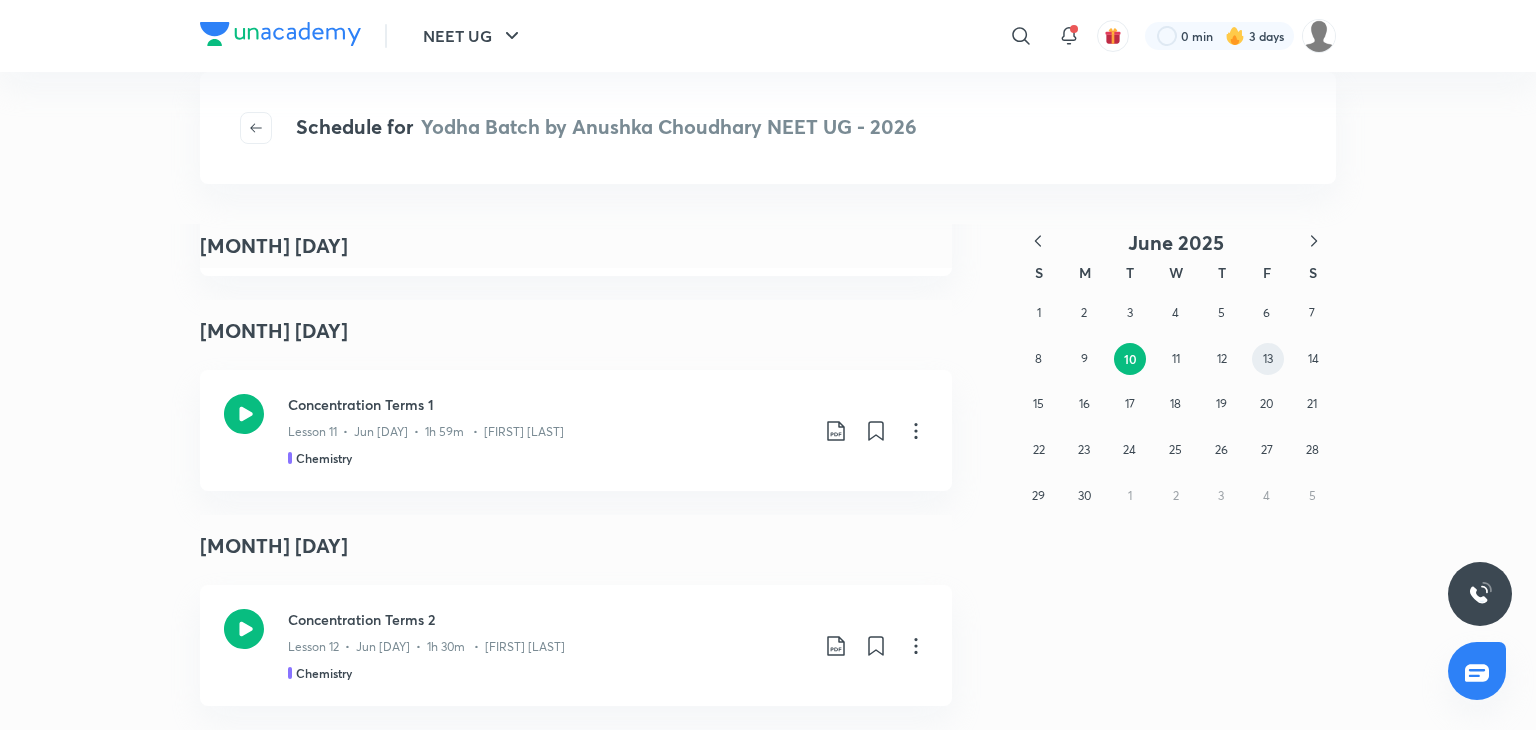 click on "13" at bounding box center (1268, 358) 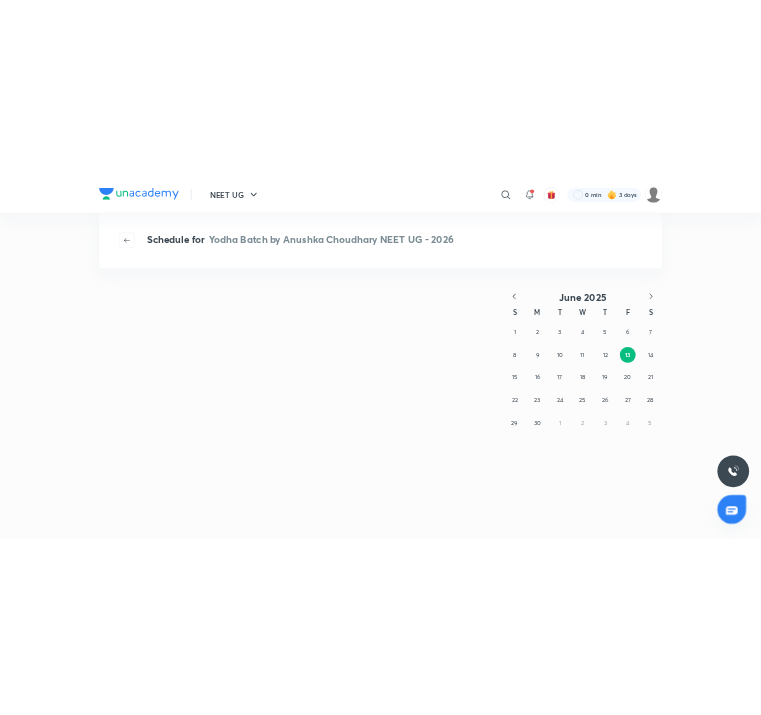 scroll, scrollTop: 0, scrollLeft: 0, axis: both 